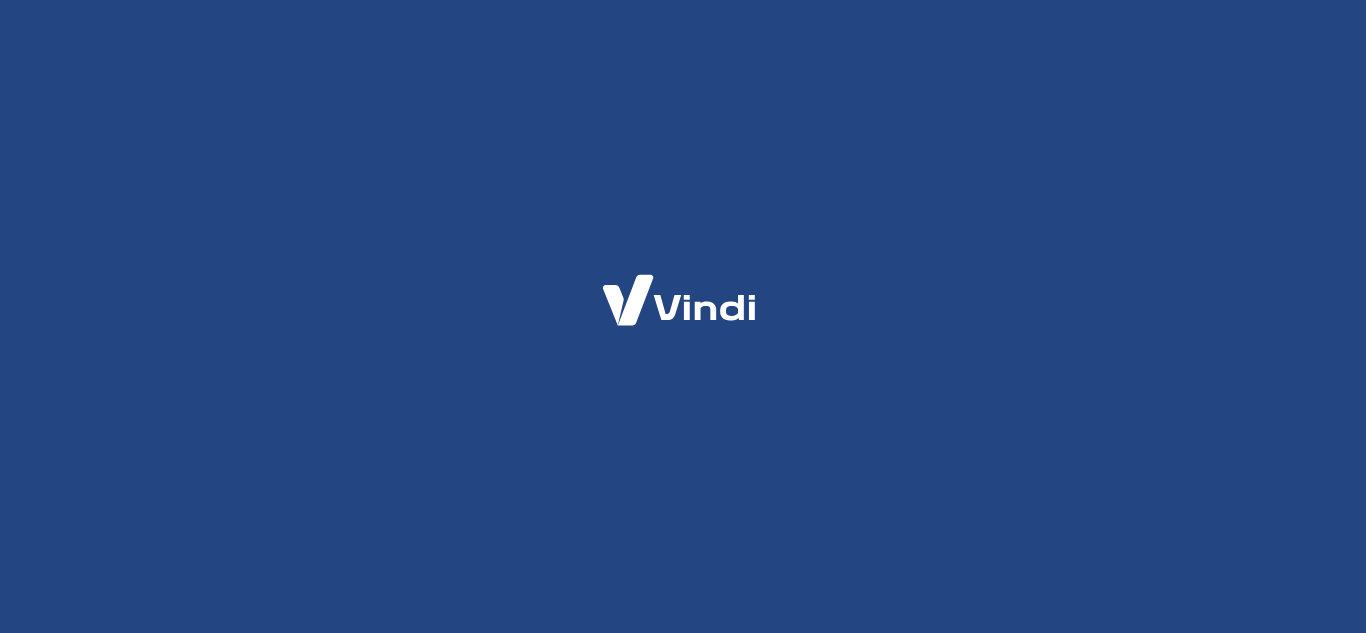 scroll, scrollTop: 0, scrollLeft: 0, axis: both 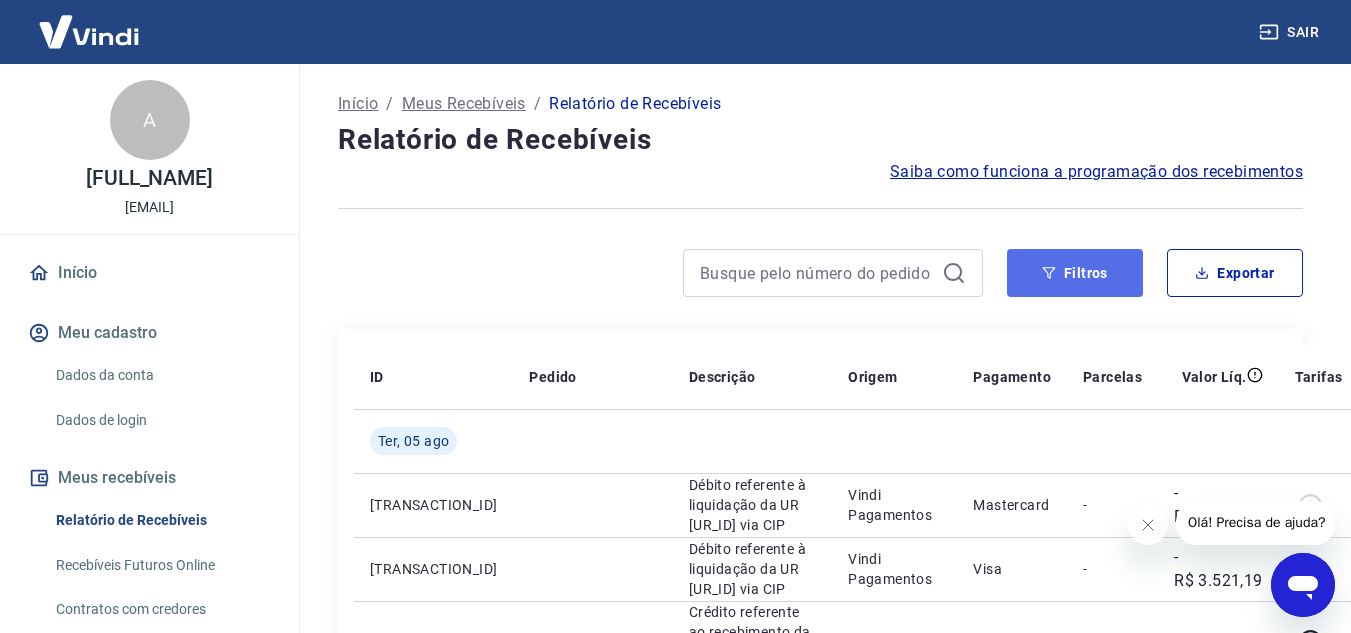 drag, startPoint x: 1068, startPoint y: 273, endPoint x: 1047, endPoint y: 303, distance: 36.619667 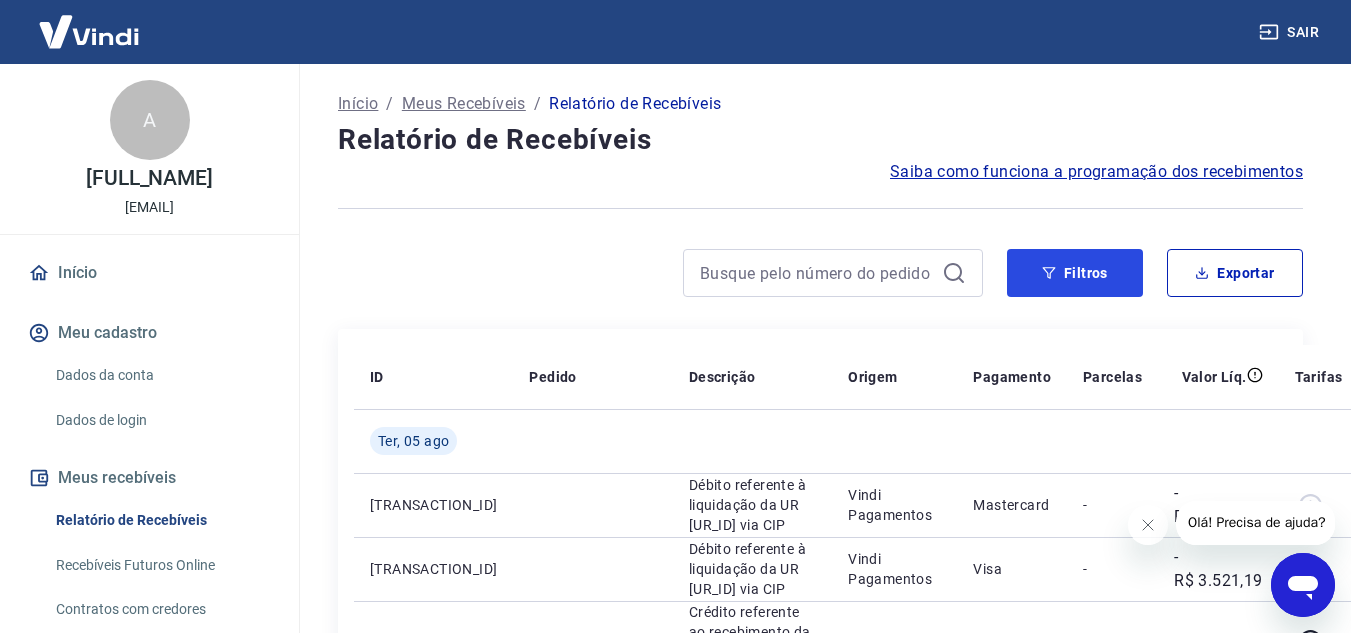 click on "Filtros" at bounding box center [1075, 273] 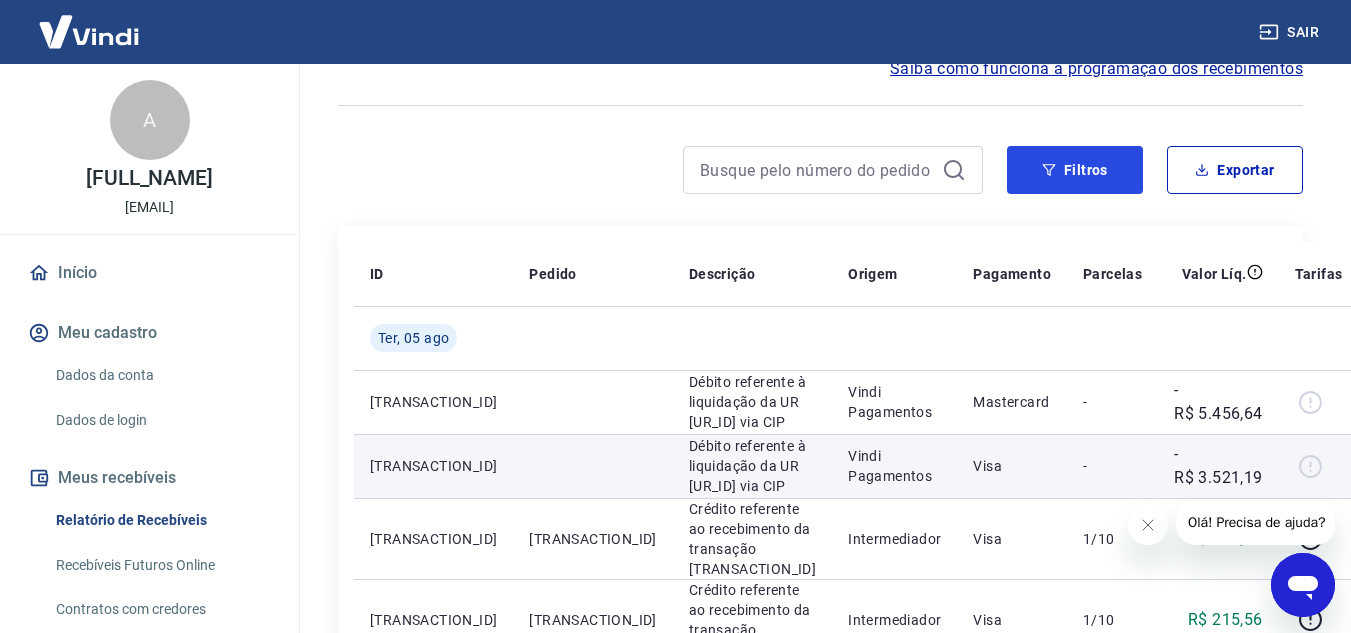scroll, scrollTop: 200, scrollLeft: 0, axis: vertical 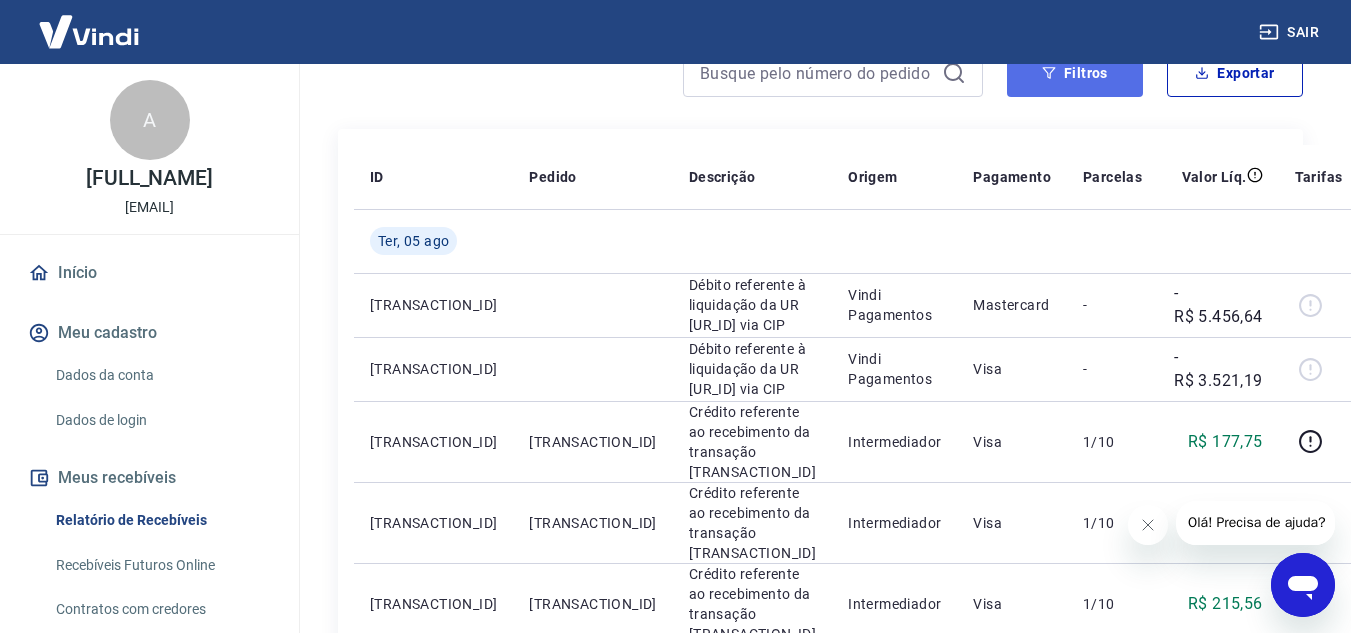 click on "Filtros" at bounding box center [1075, 73] 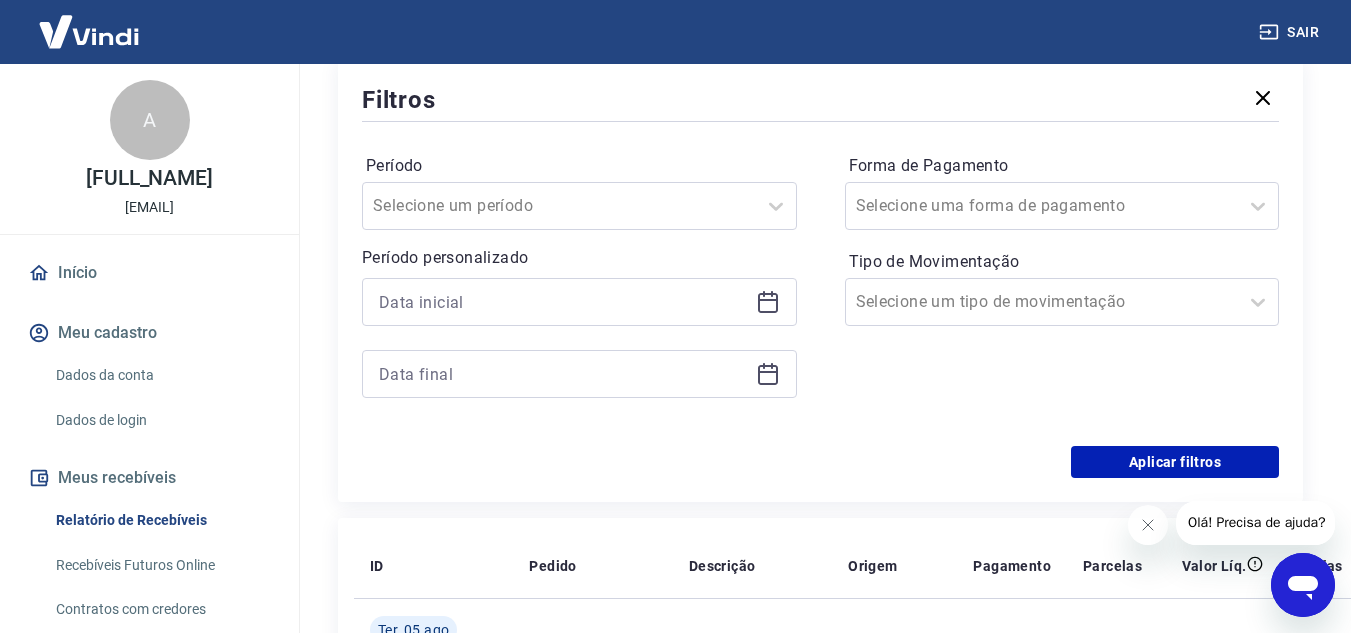 scroll, scrollTop: 300, scrollLeft: 0, axis: vertical 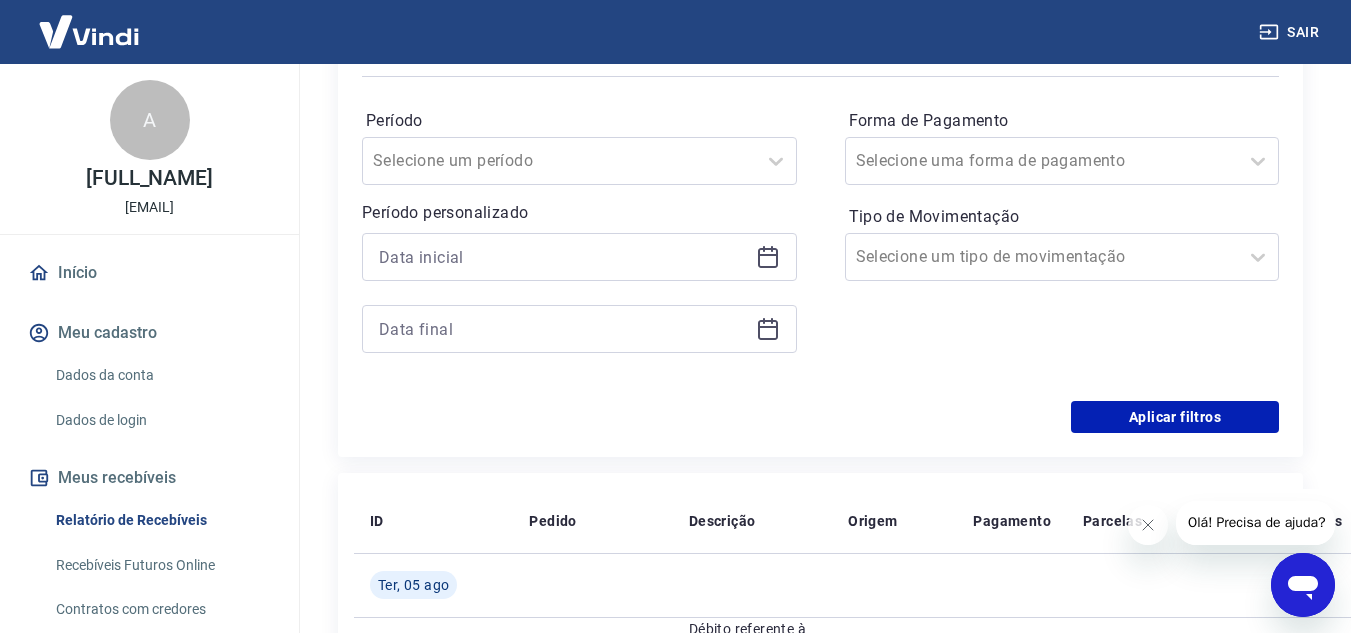 click 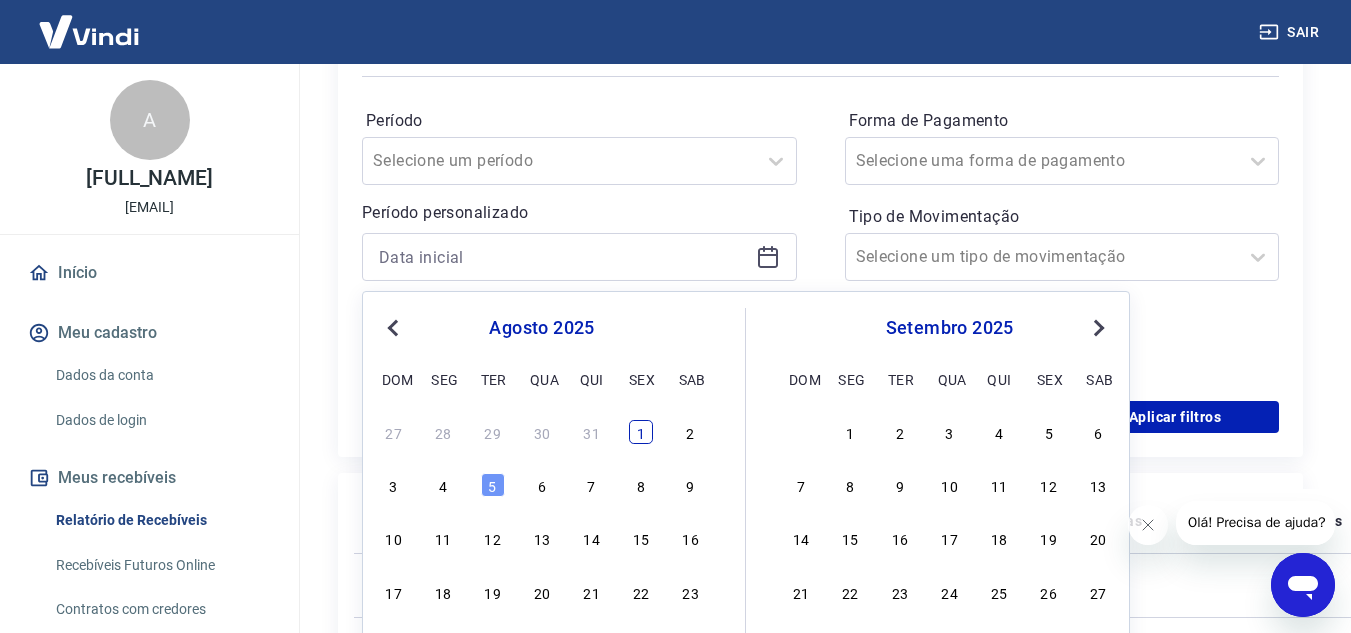 click on "1" at bounding box center [641, 432] 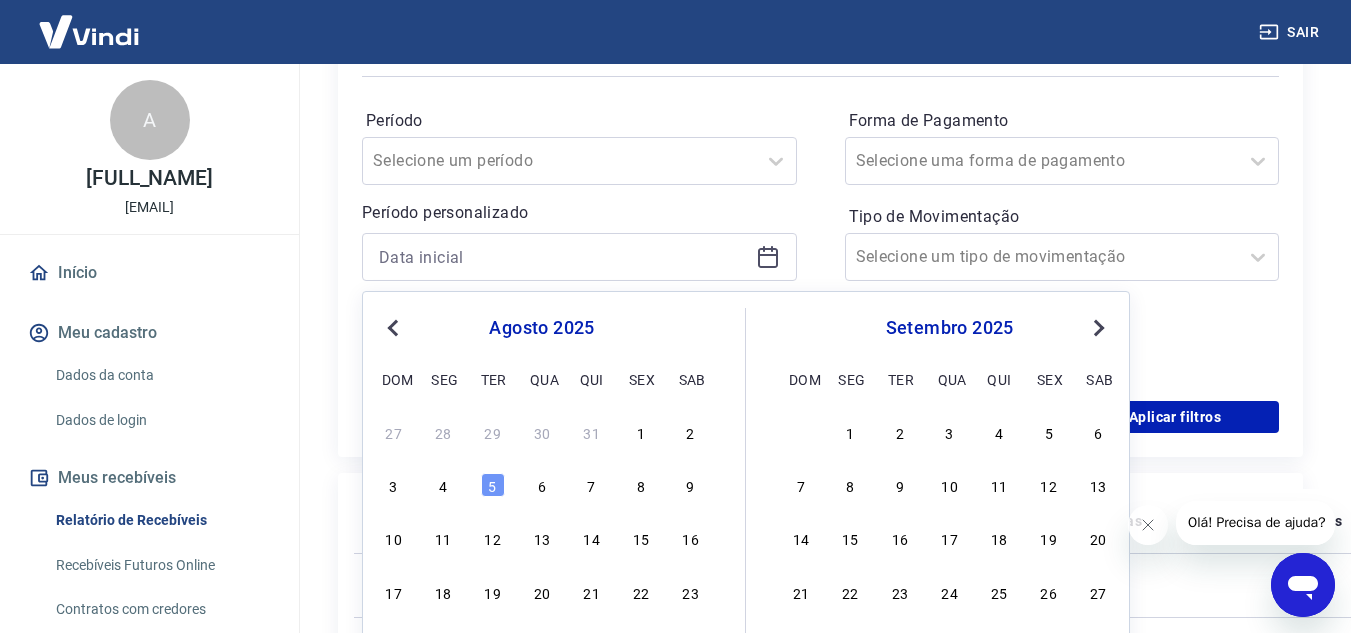 type on "01/08/2025" 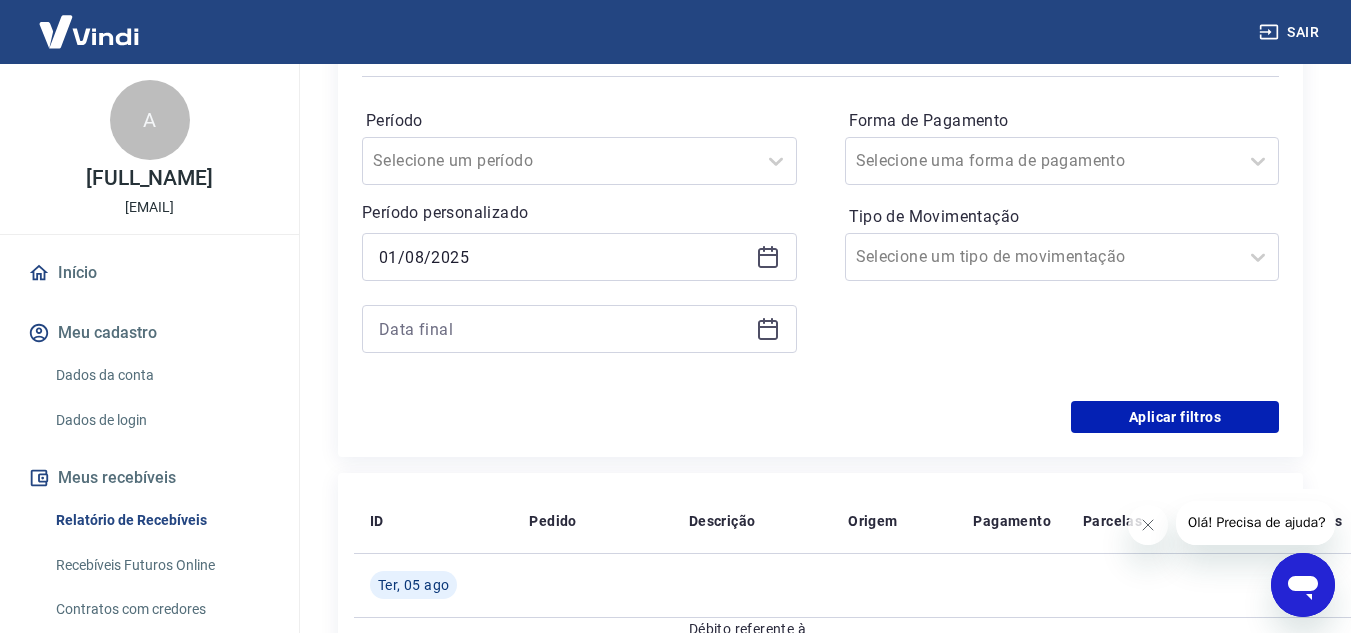 click at bounding box center [579, 329] 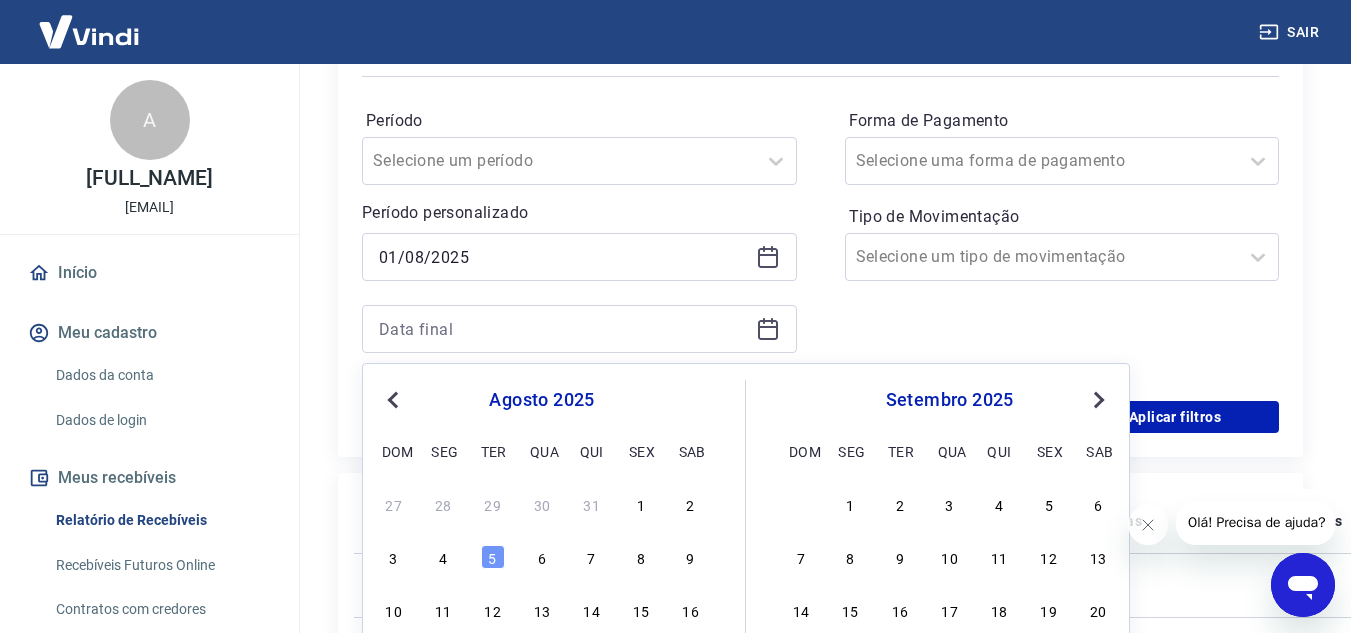 click on "27 28 29 30 31 1 2" at bounding box center (542, 503) 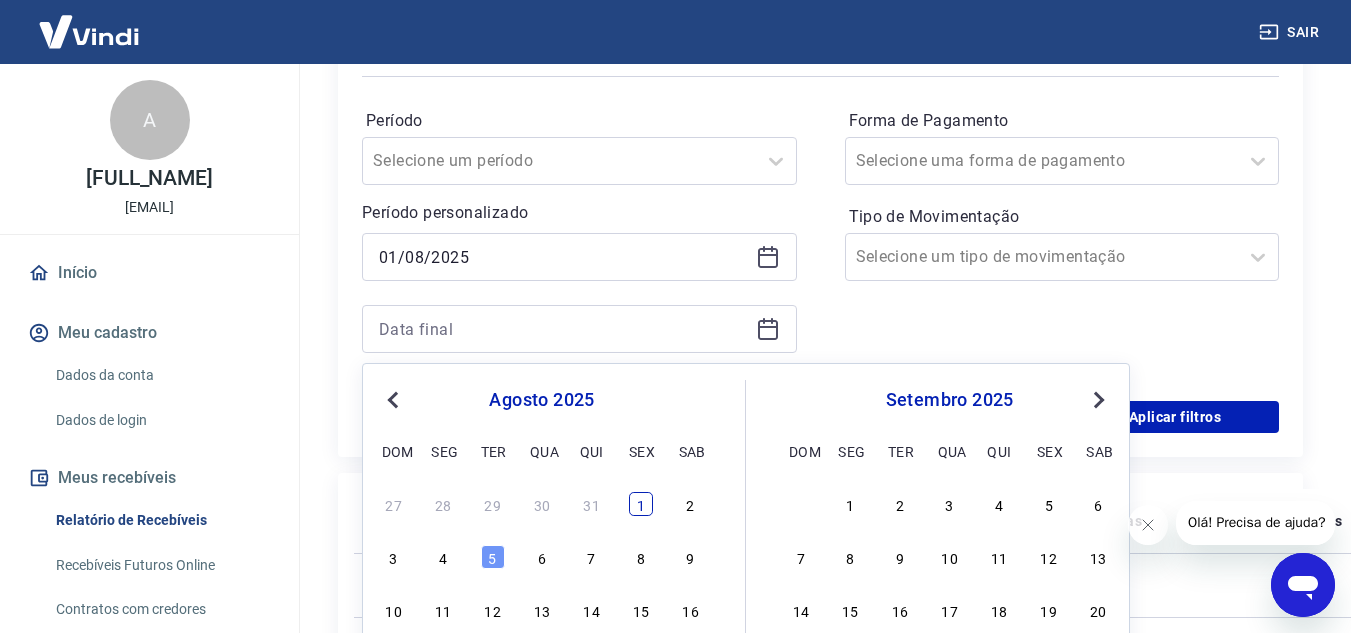 click on "1" at bounding box center [641, 504] 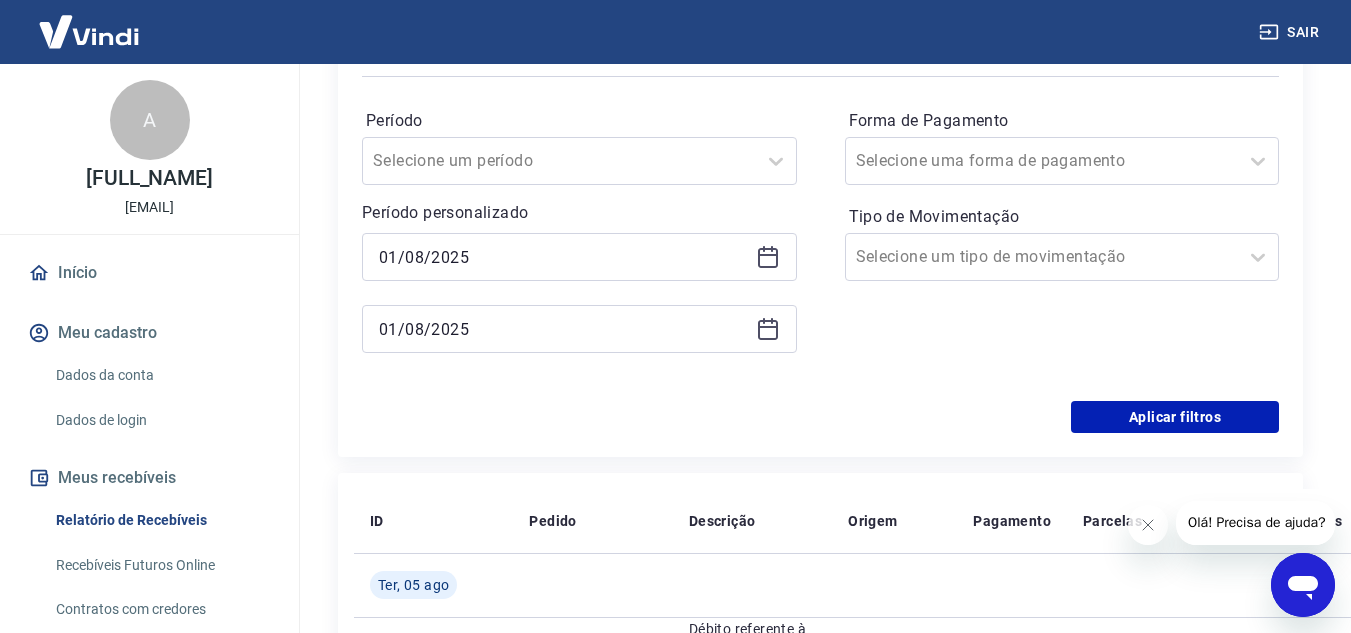 type on "01/08/2025" 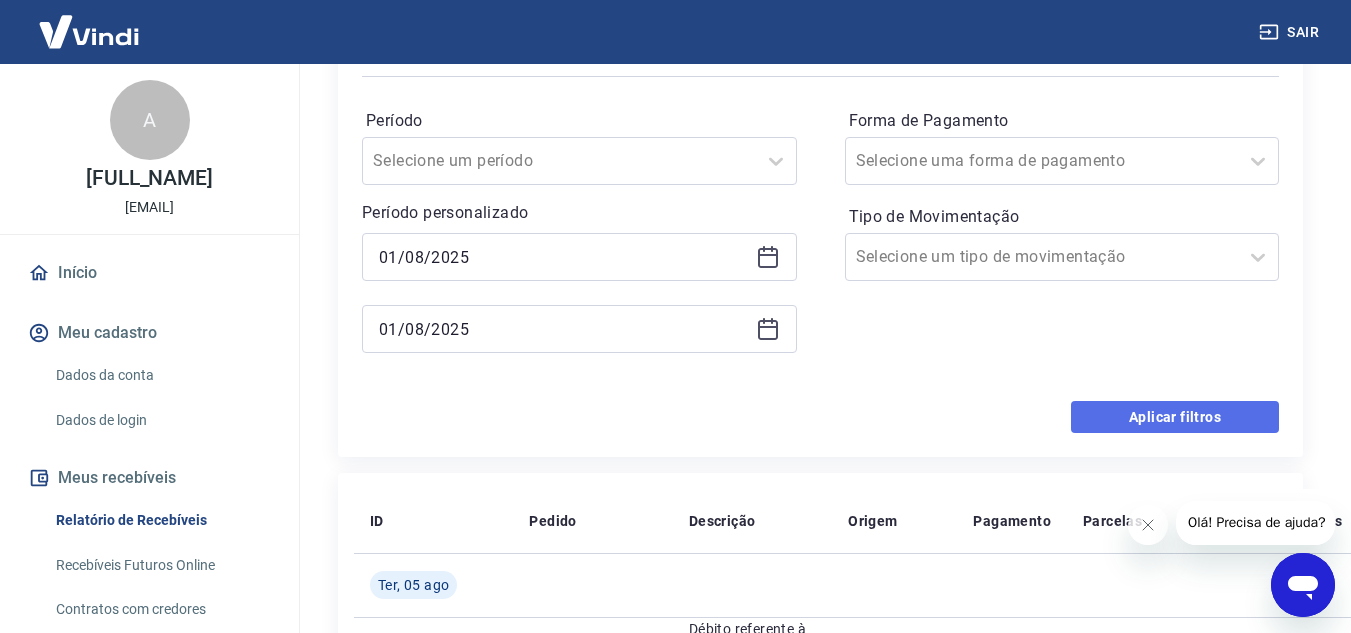click on "Aplicar filtros" at bounding box center (1175, 417) 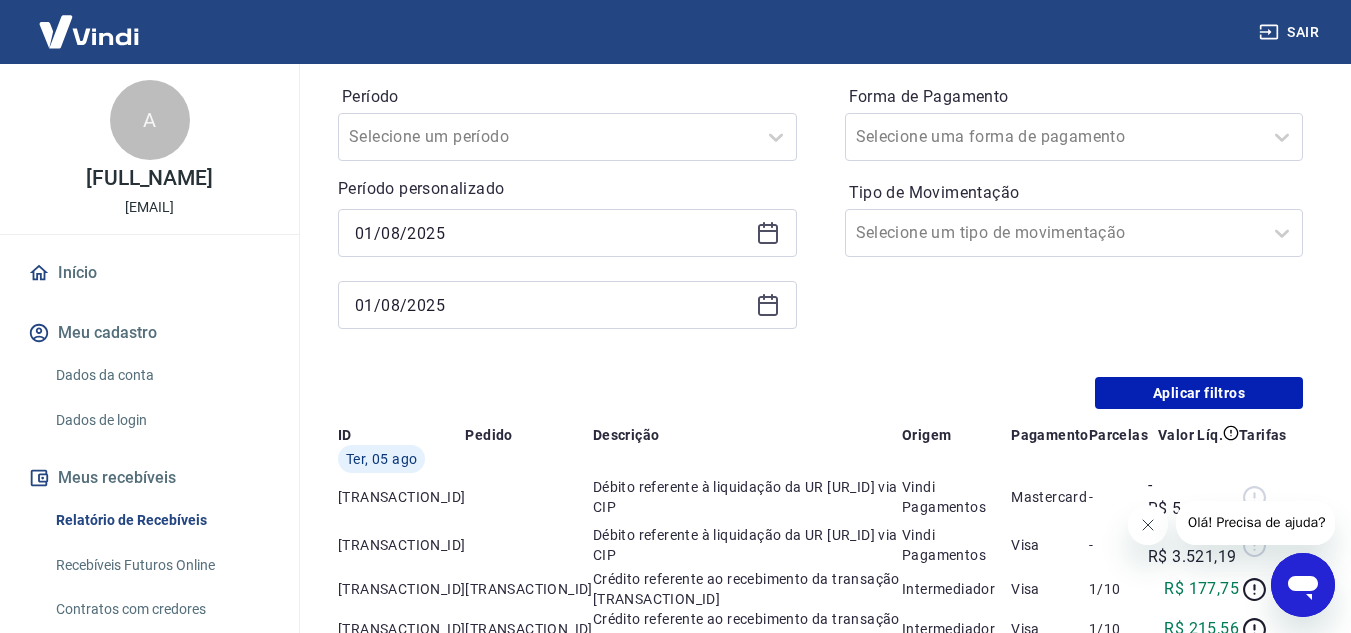 click 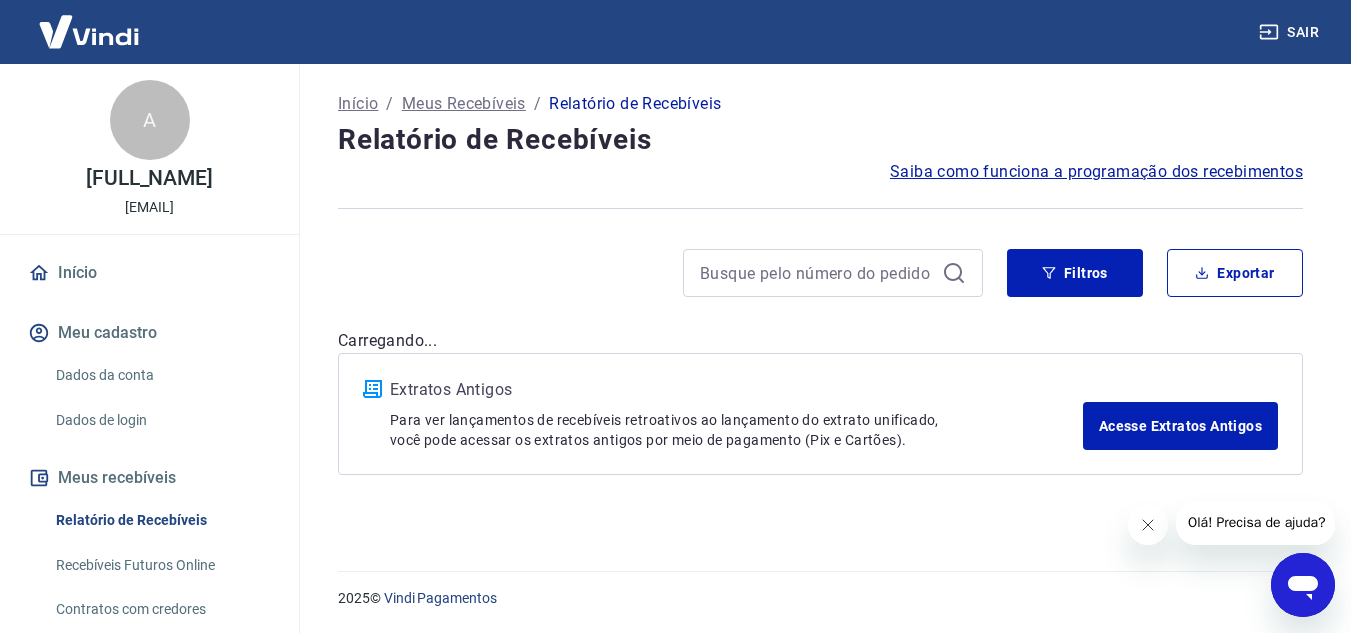 scroll, scrollTop: 0, scrollLeft: 0, axis: both 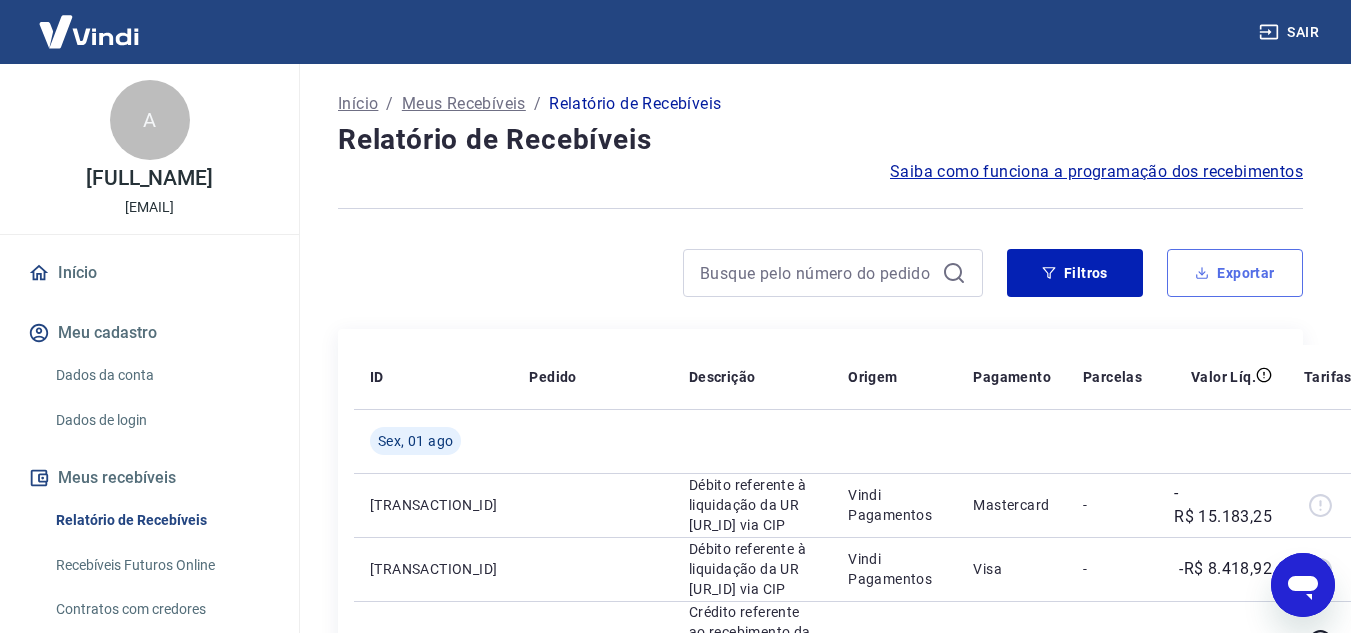 click on "Exportar" at bounding box center (1235, 273) 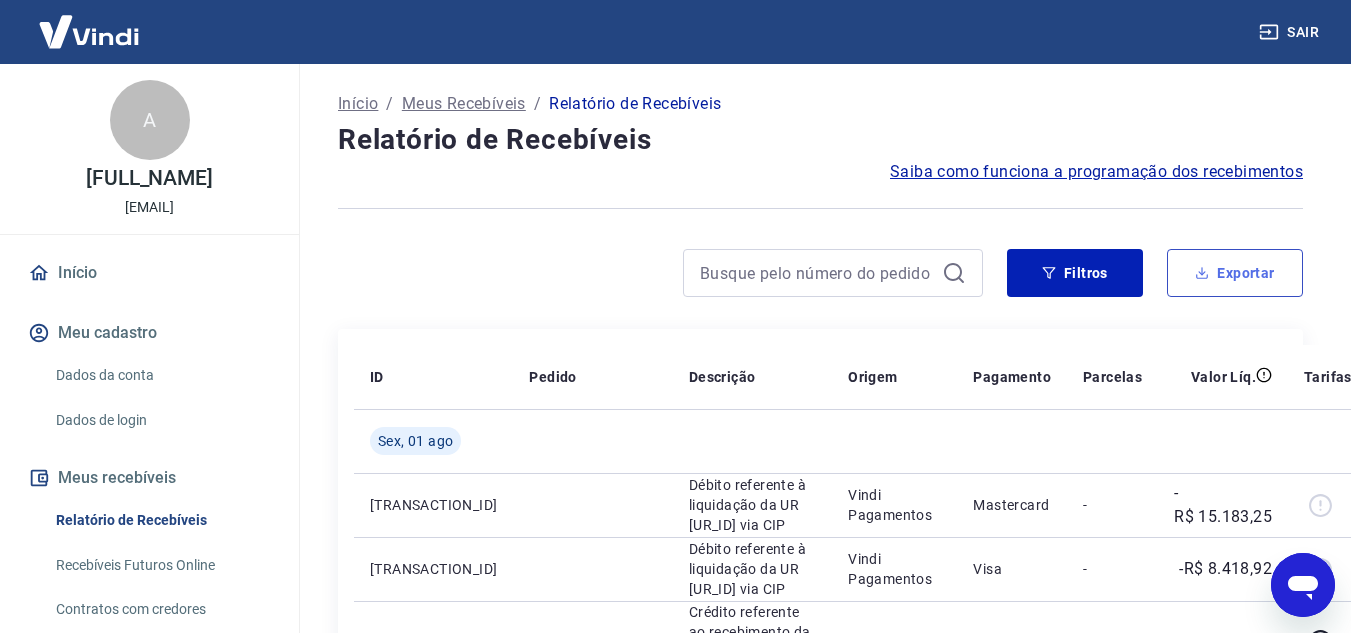 type on "01/08/2025" 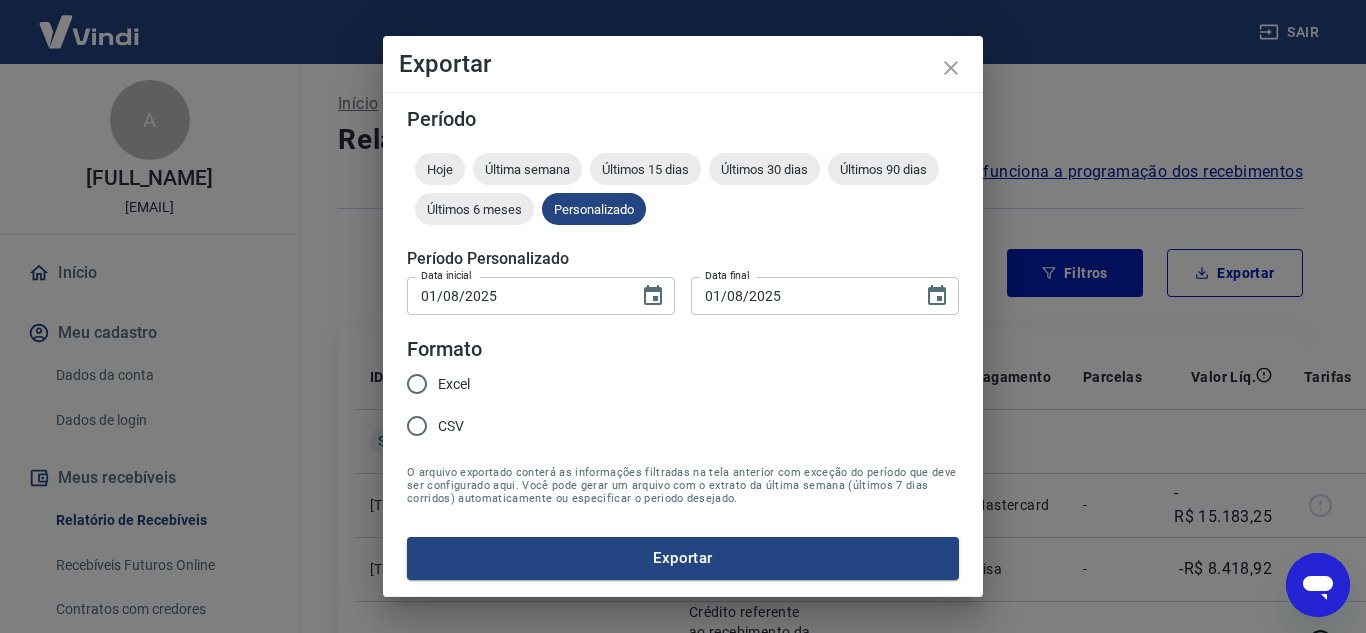 click on "Excel" at bounding box center (454, 384) 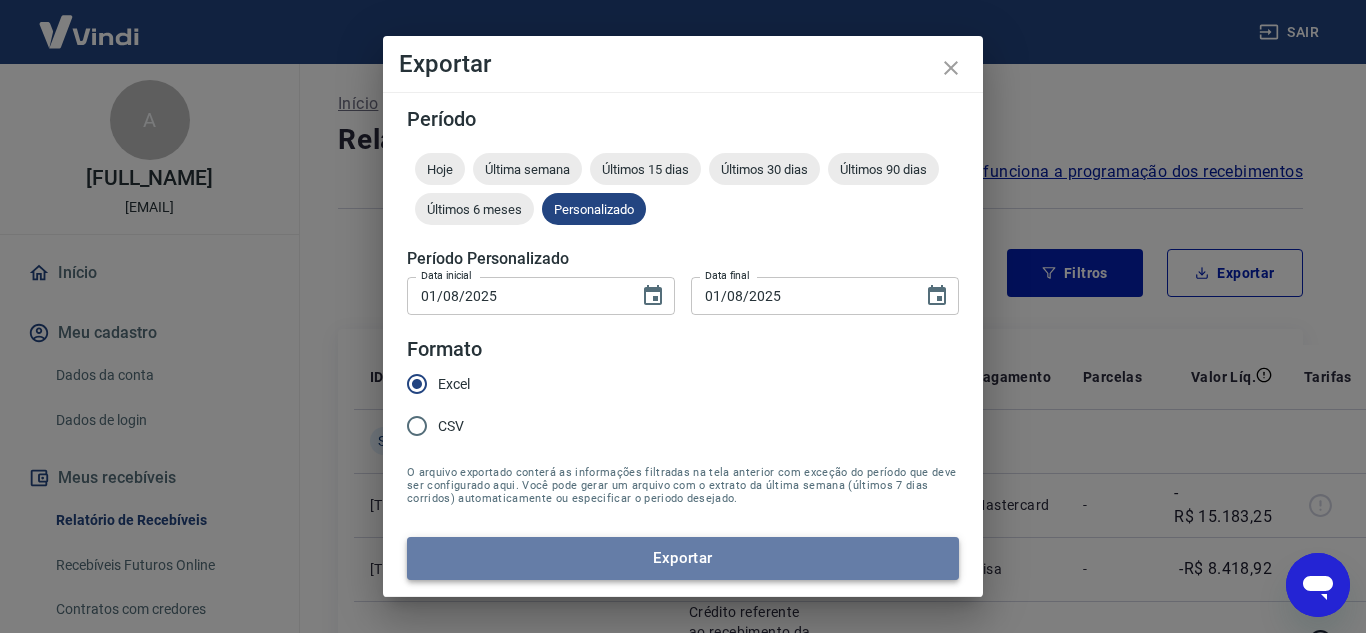 click on "Exportar" at bounding box center [683, 558] 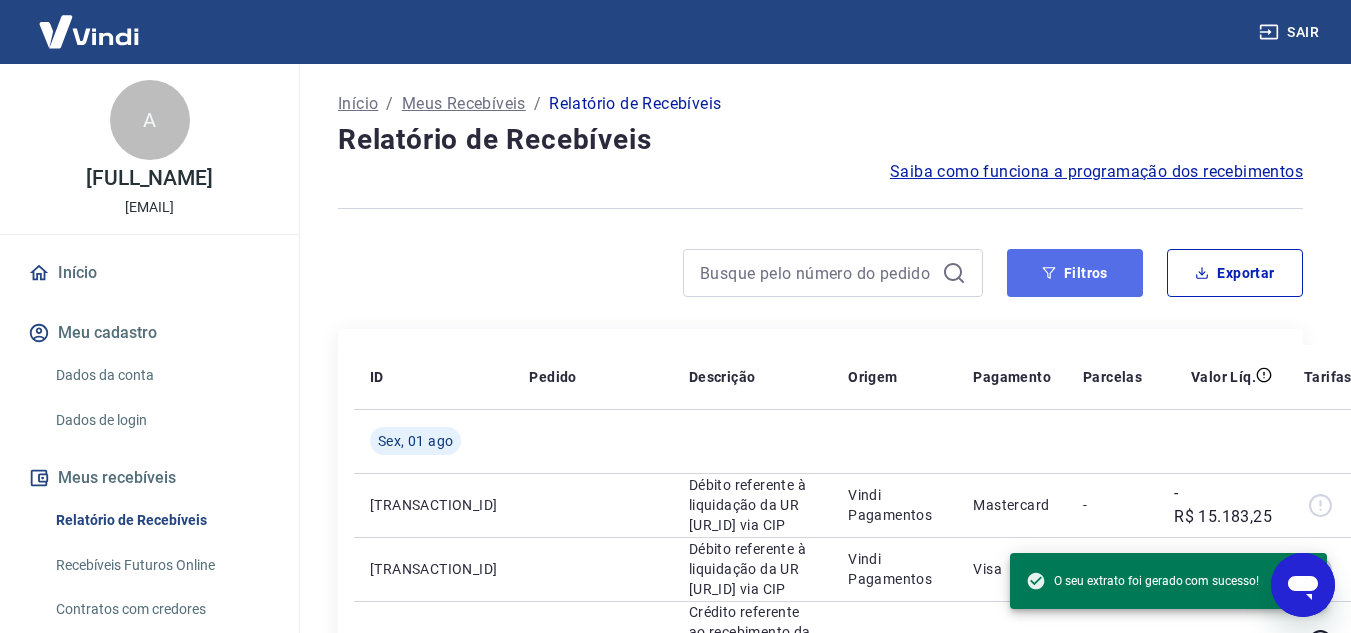 click on "Filtros" at bounding box center [1075, 273] 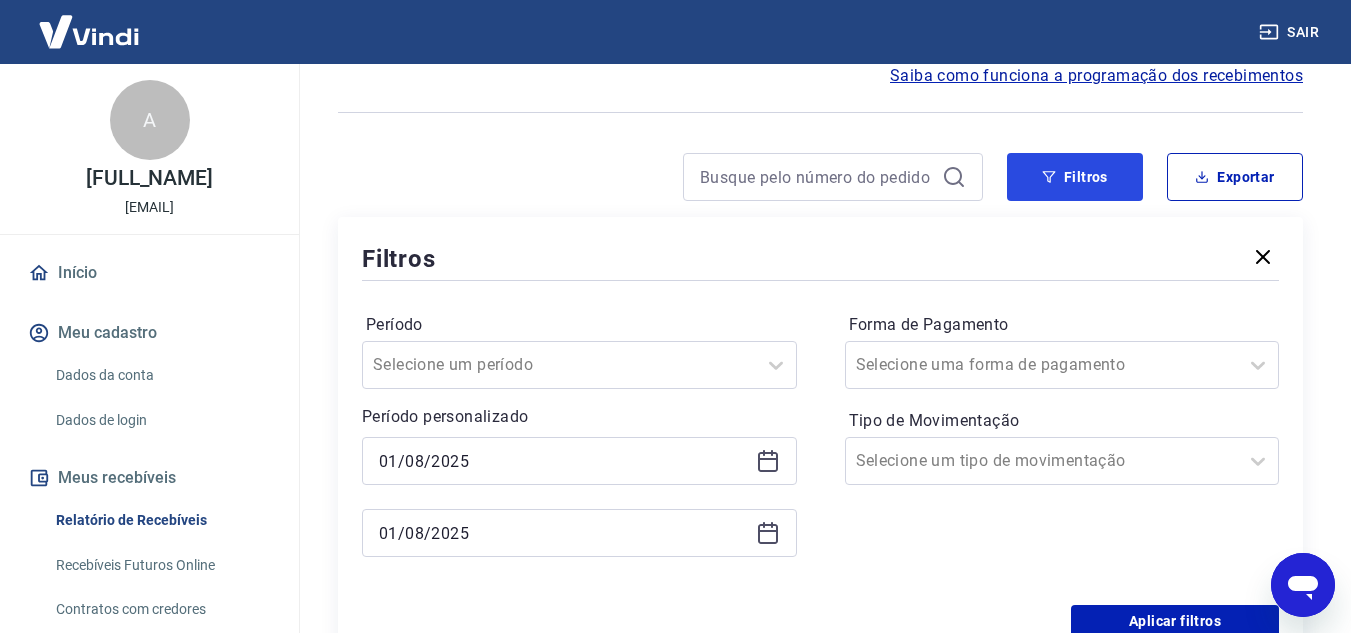scroll, scrollTop: 200, scrollLeft: 0, axis: vertical 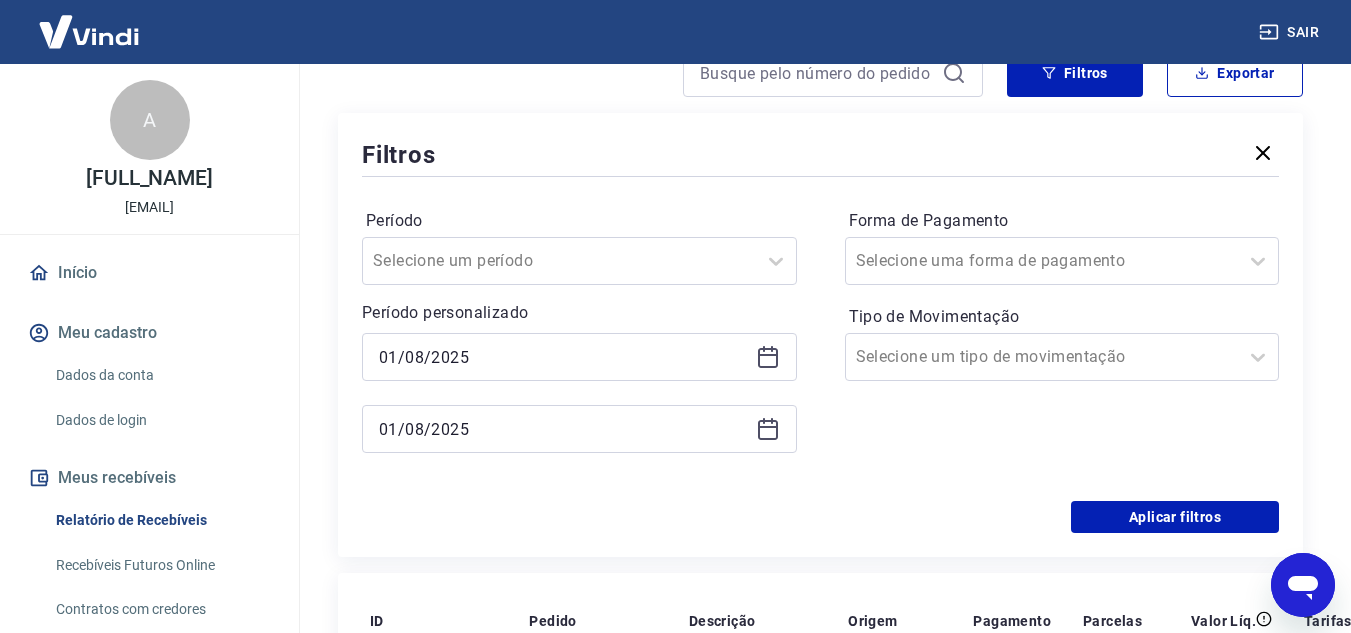 click on "01/08/2025" at bounding box center [579, 357] 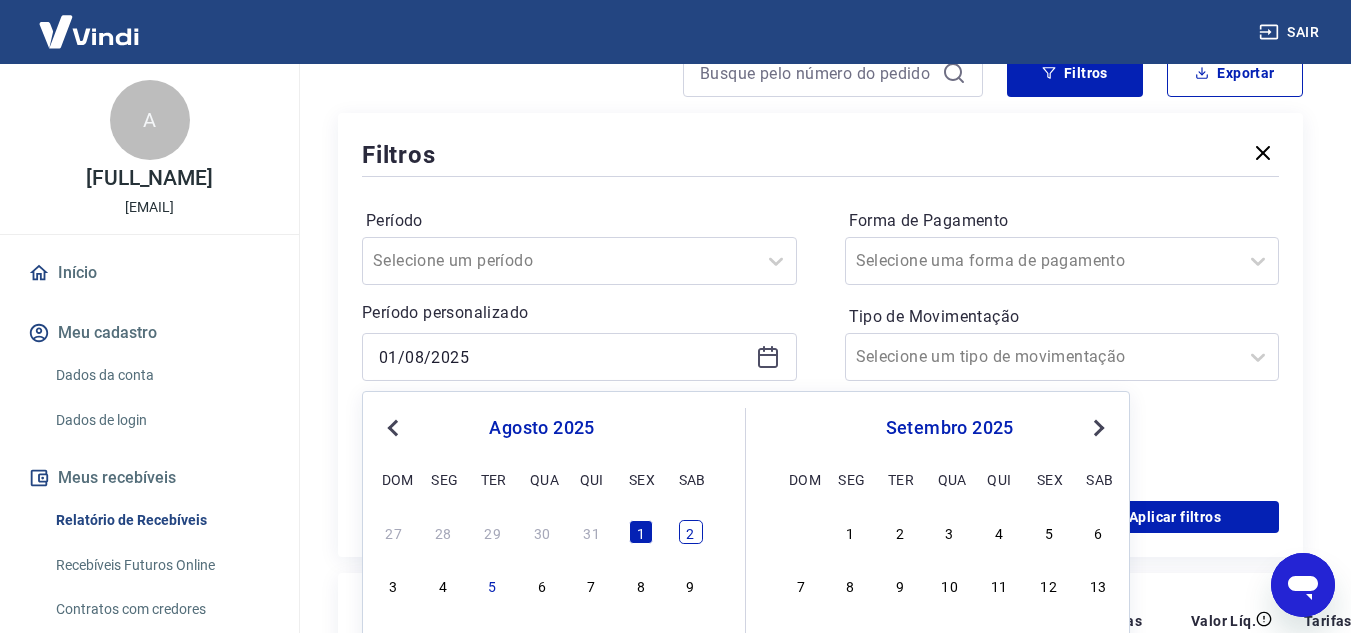 click on "2" at bounding box center [691, 532] 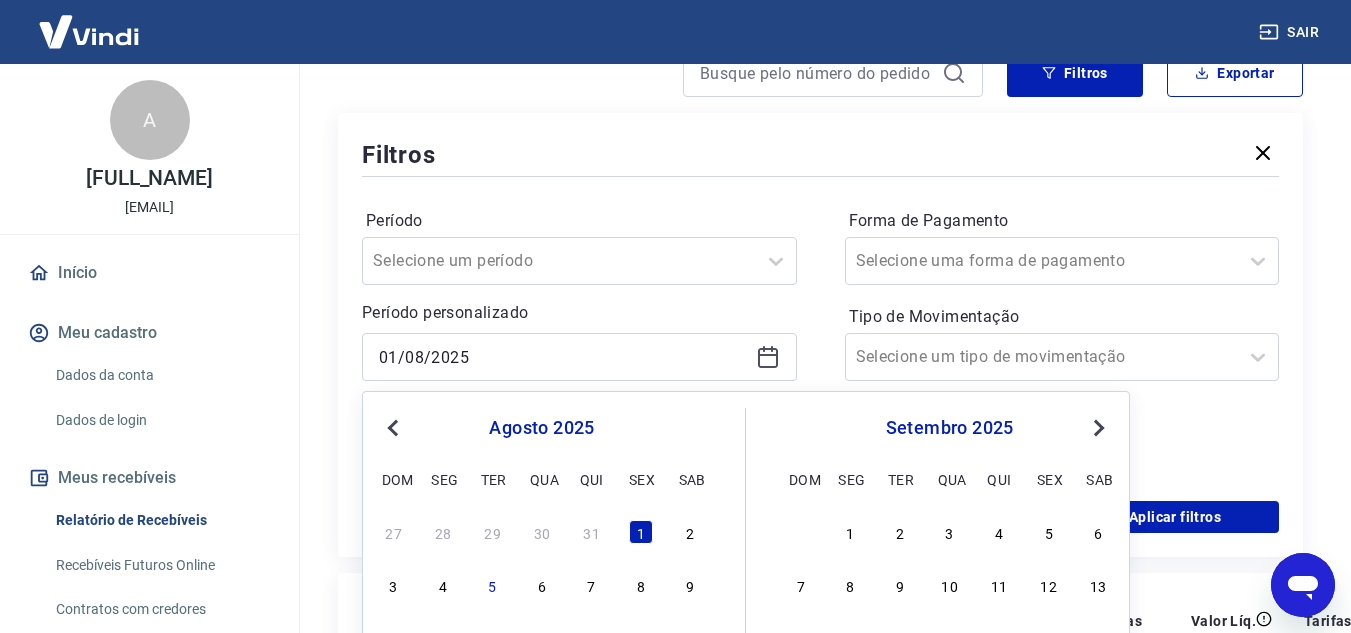 type on "02/08/2025" 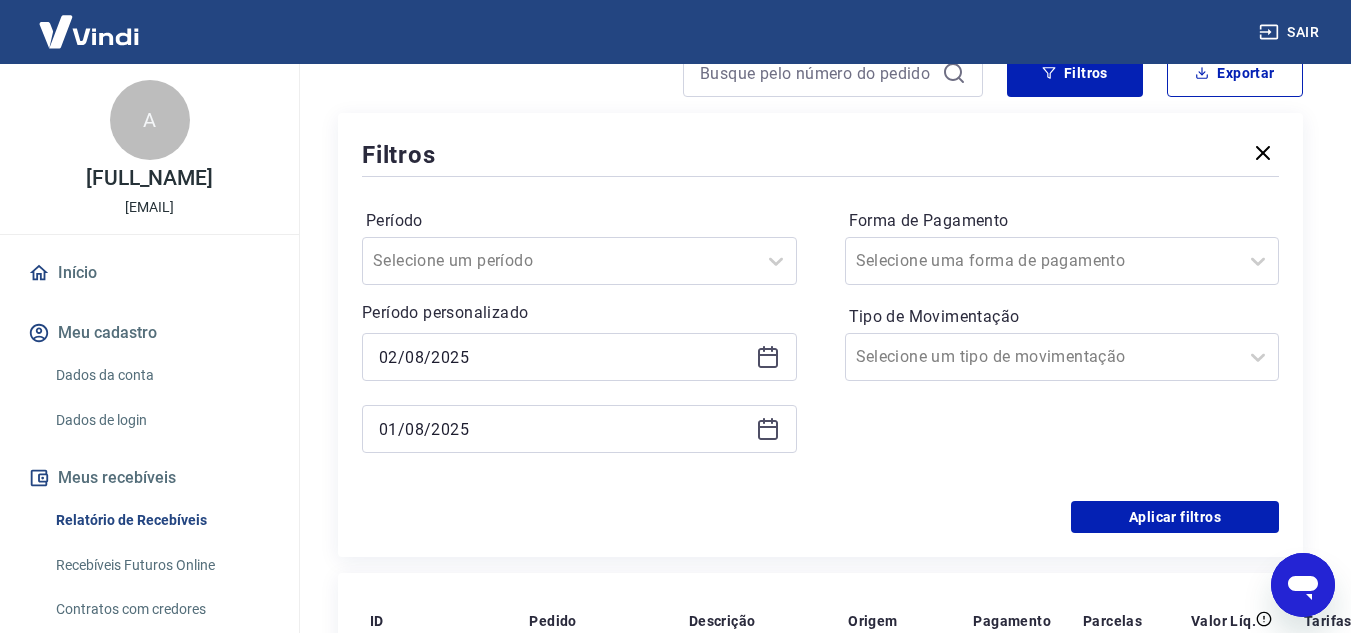 click 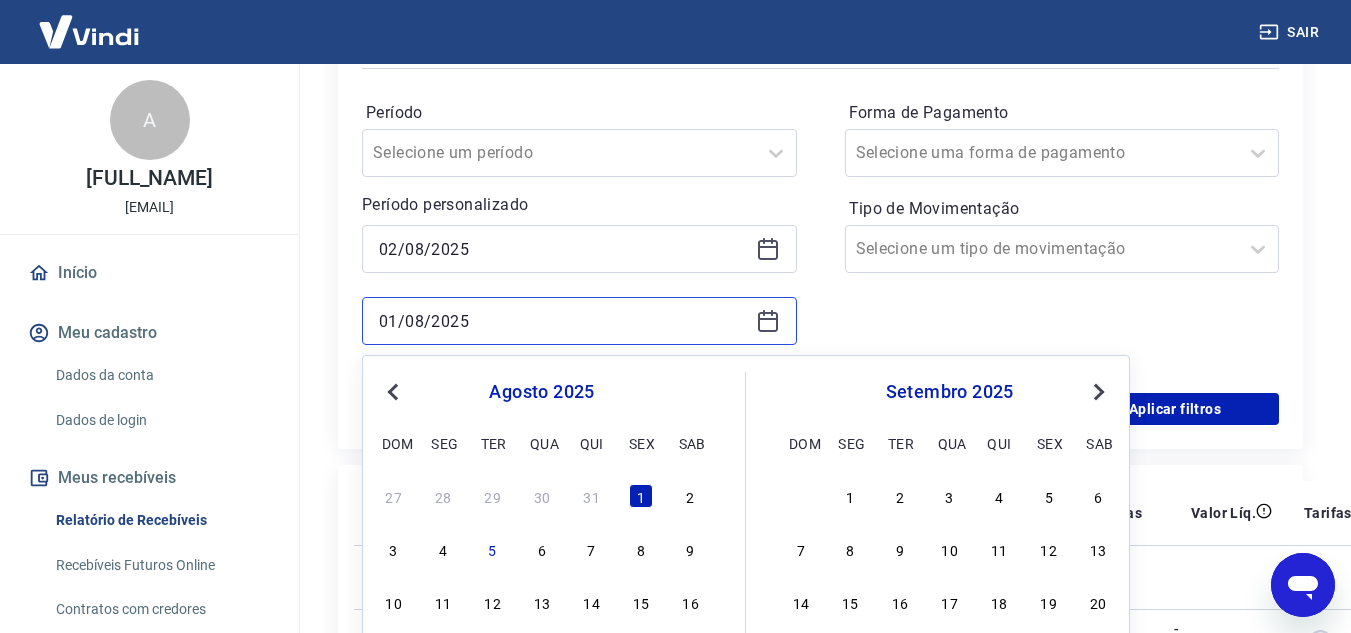 scroll, scrollTop: 400, scrollLeft: 0, axis: vertical 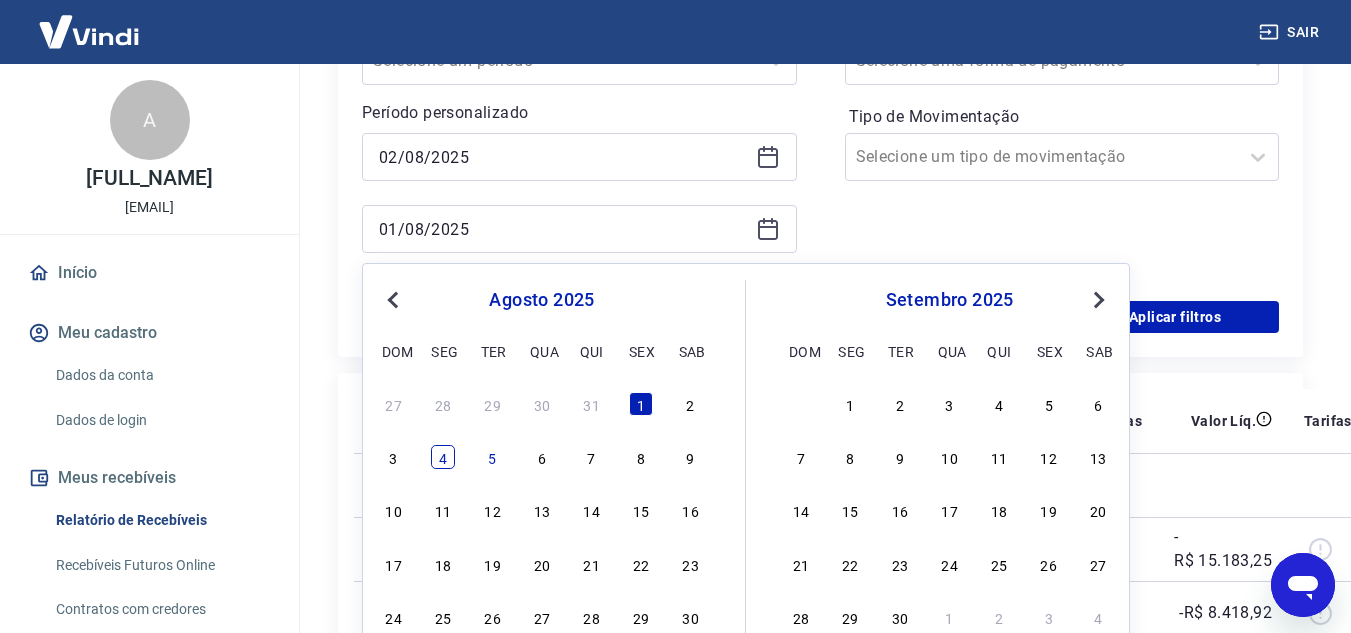 click on "4" at bounding box center (443, 457) 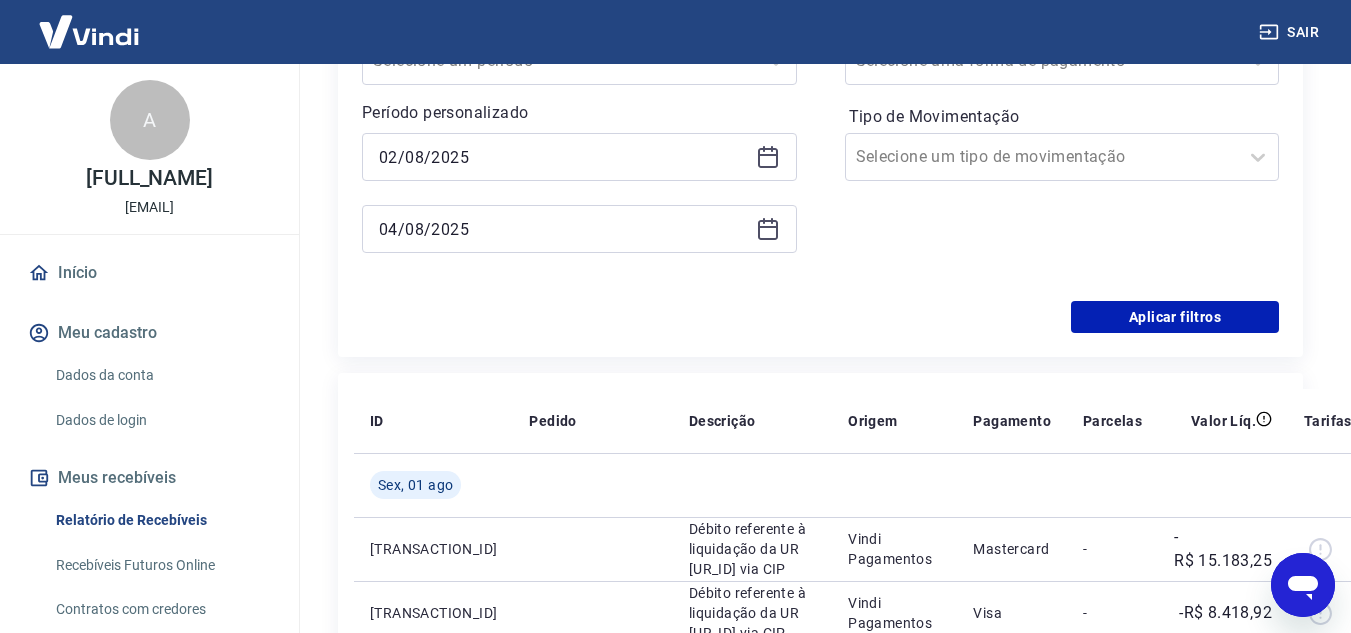 type on "04/08/2025" 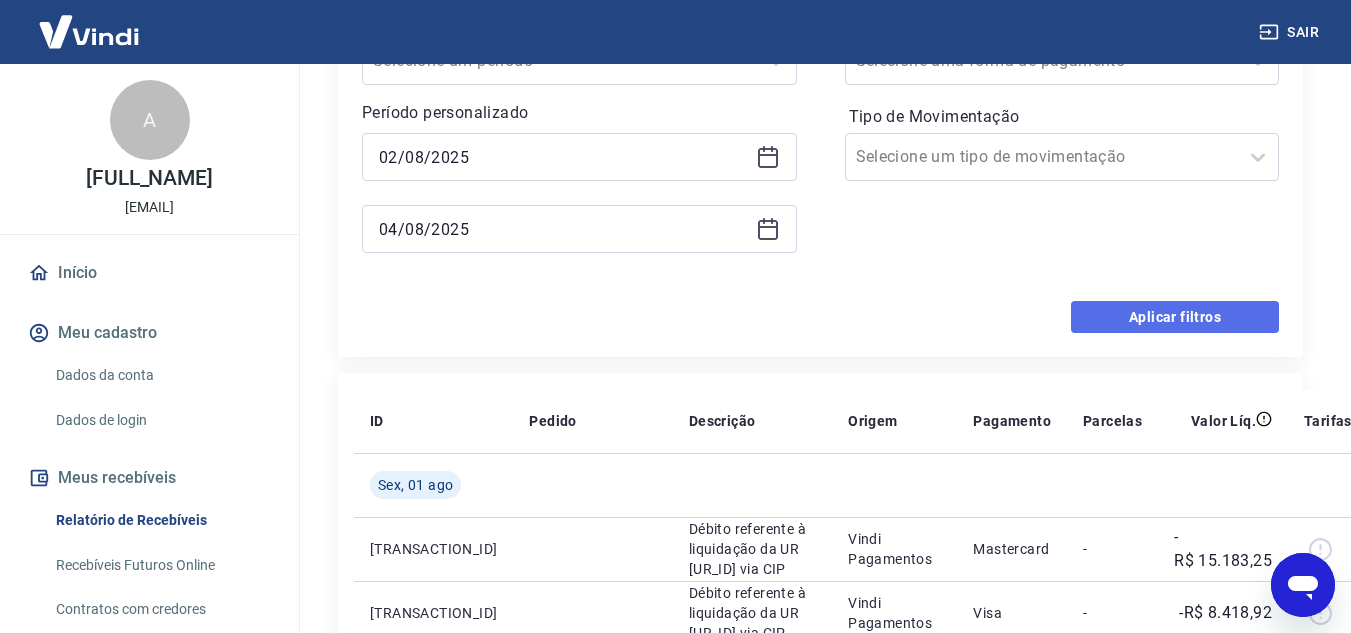 click on "Aplicar filtros" at bounding box center (1175, 317) 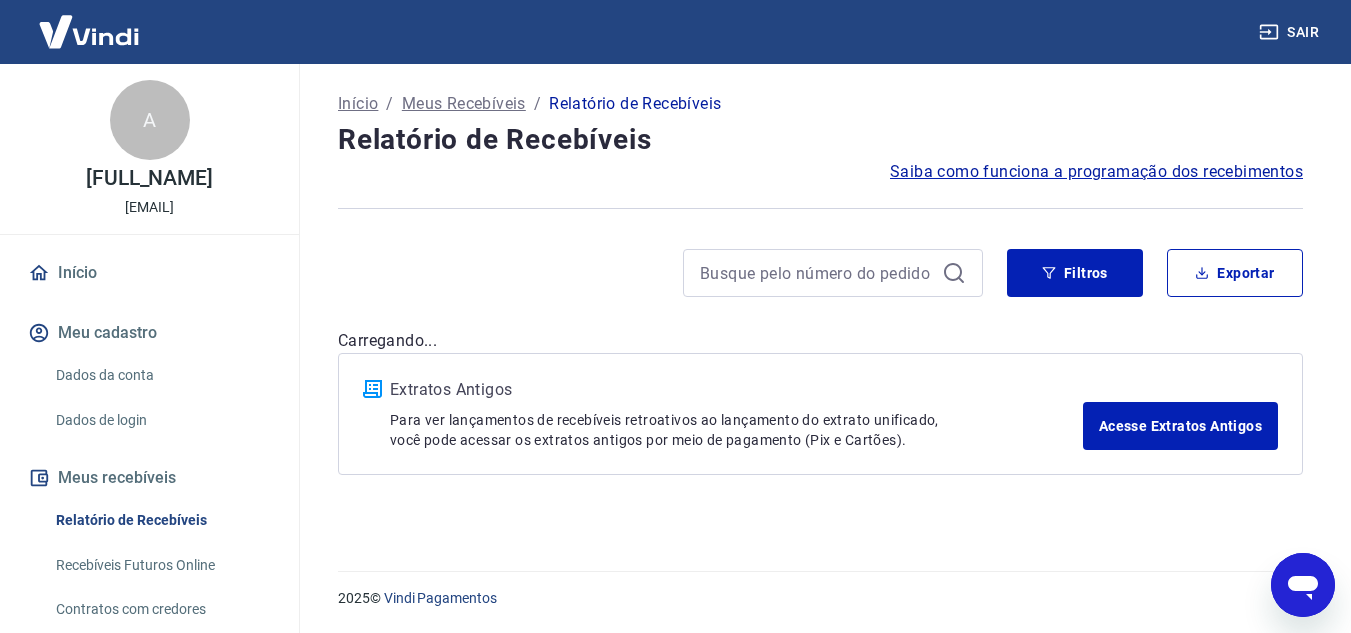 scroll, scrollTop: 0, scrollLeft: 0, axis: both 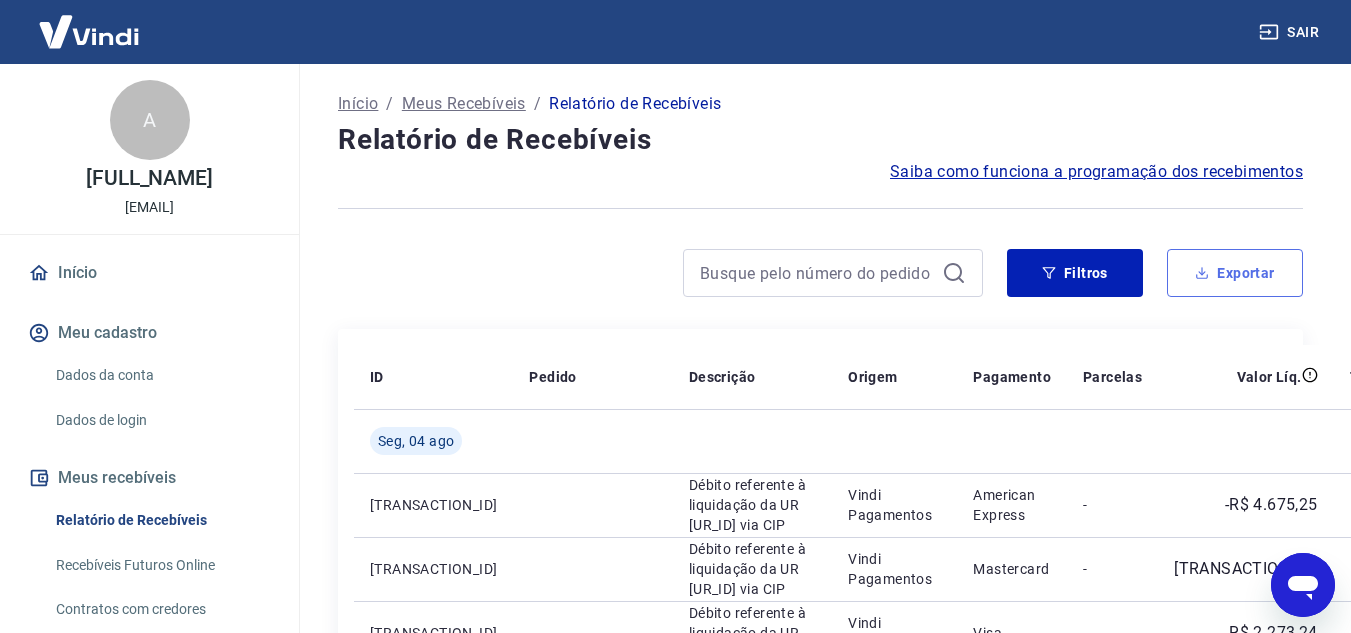 click on "Exportar" at bounding box center (1235, 273) 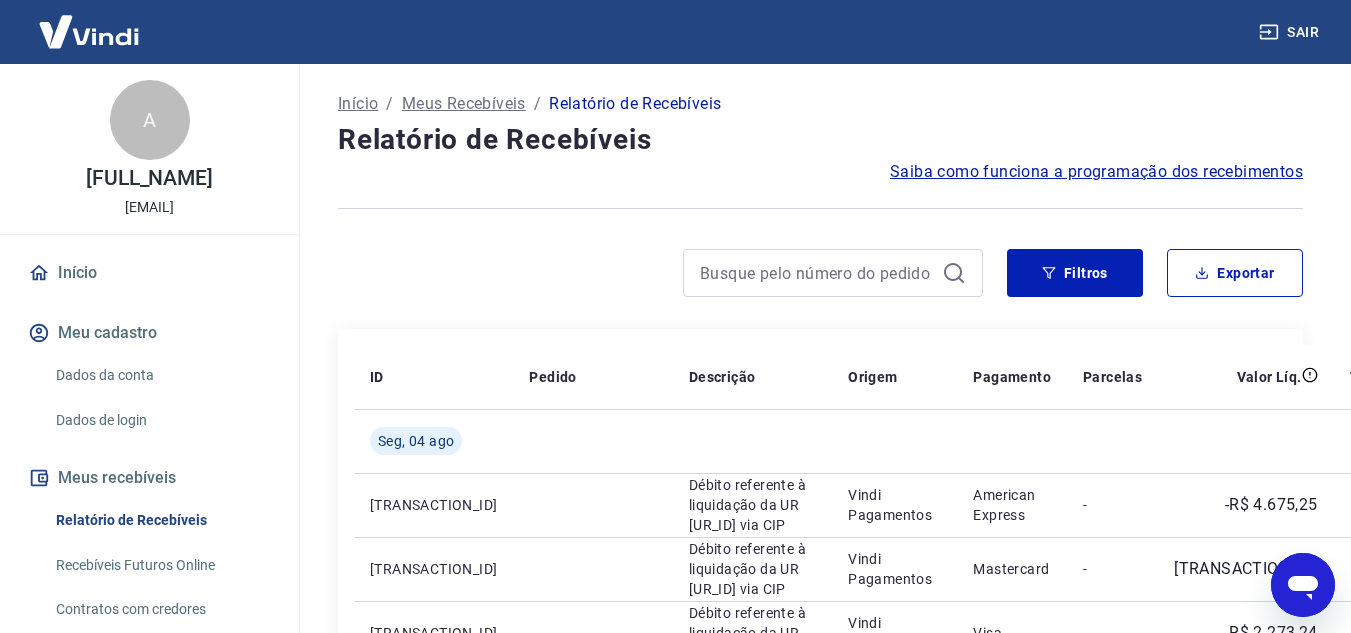 type on "02/08/2025" 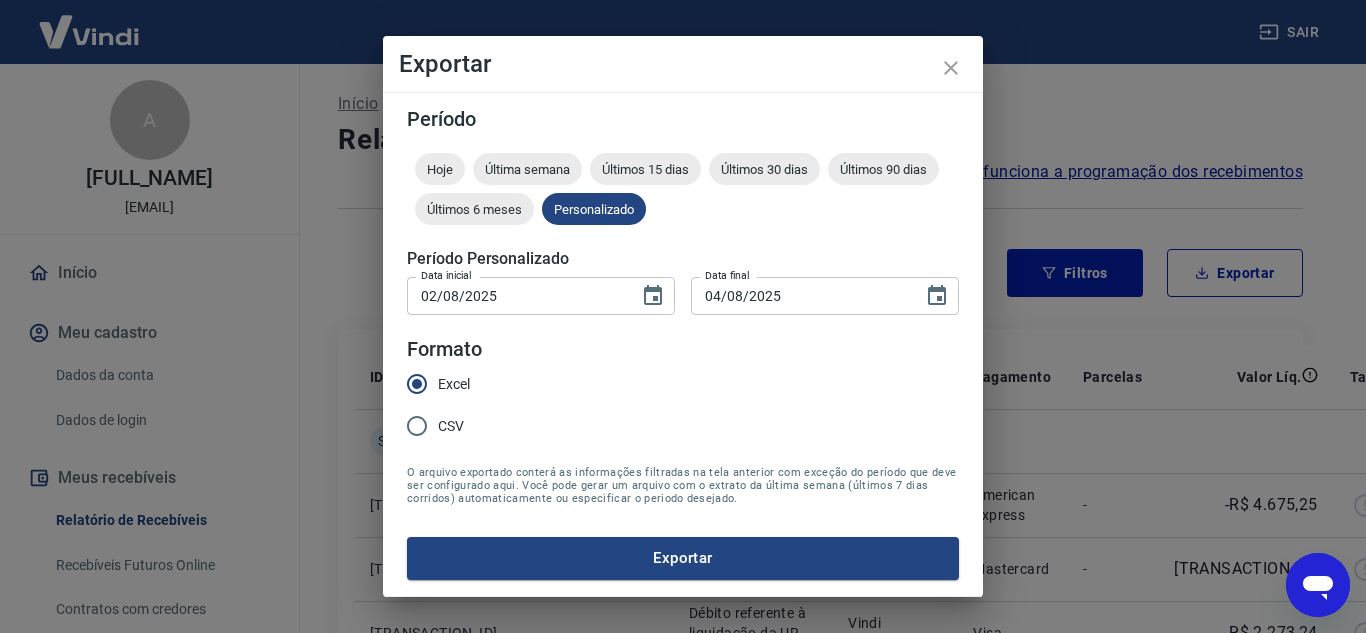 click on "Exportar" at bounding box center [683, 558] 